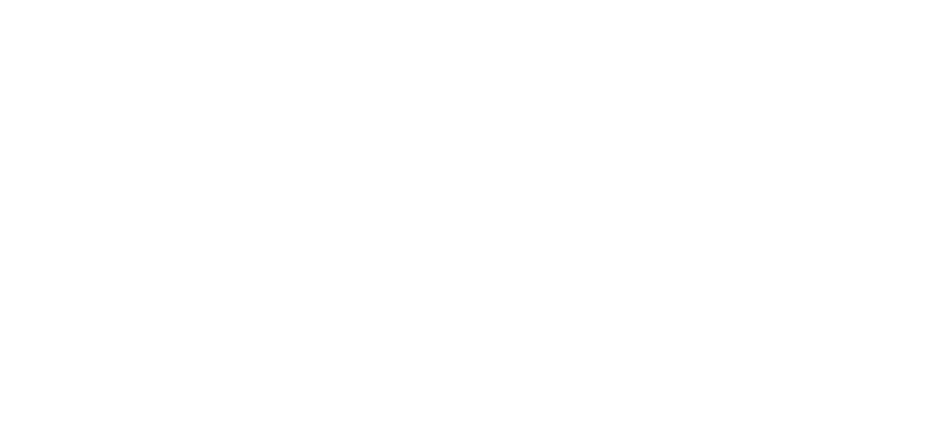 scroll, scrollTop: 0, scrollLeft: 0, axis: both 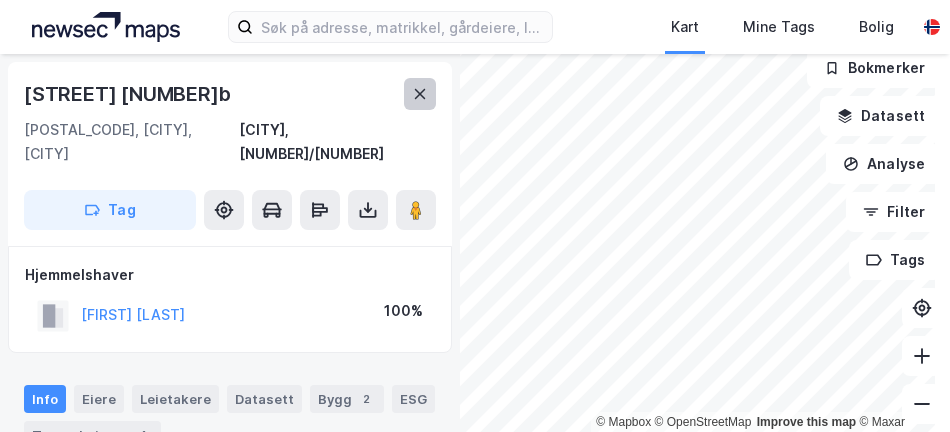 click 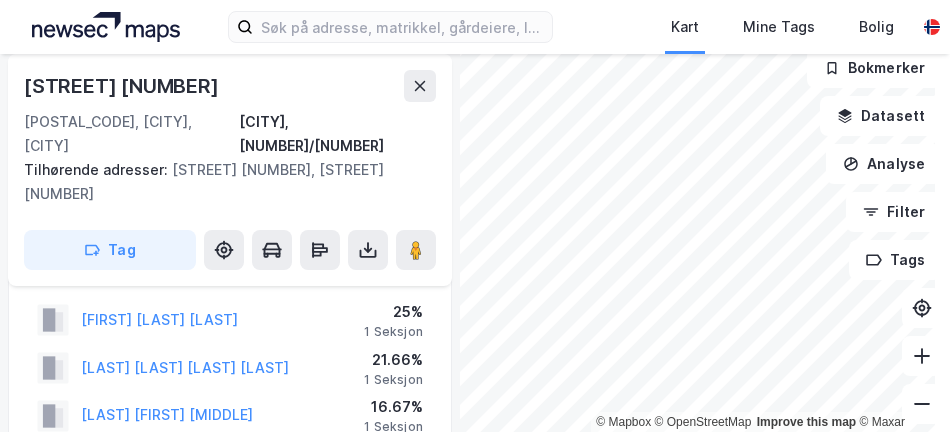scroll, scrollTop: 100, scrollLeft: 0, axis: vertical 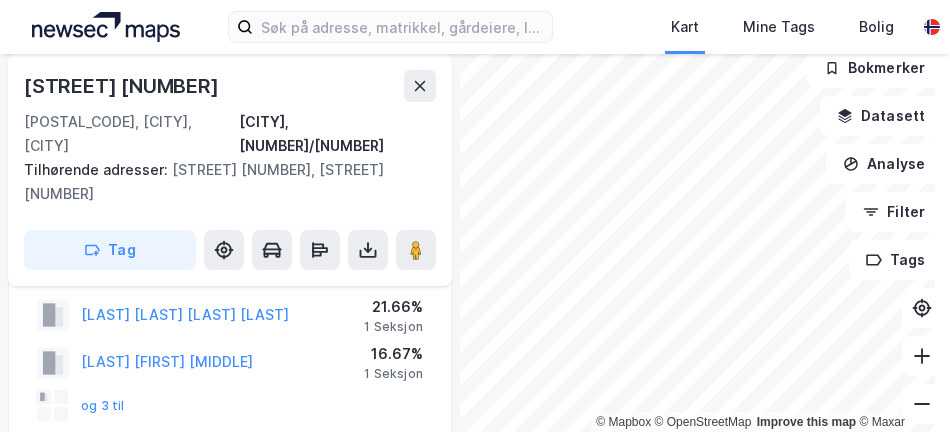 click on "og 3 til" at bounding box center [81, 406] 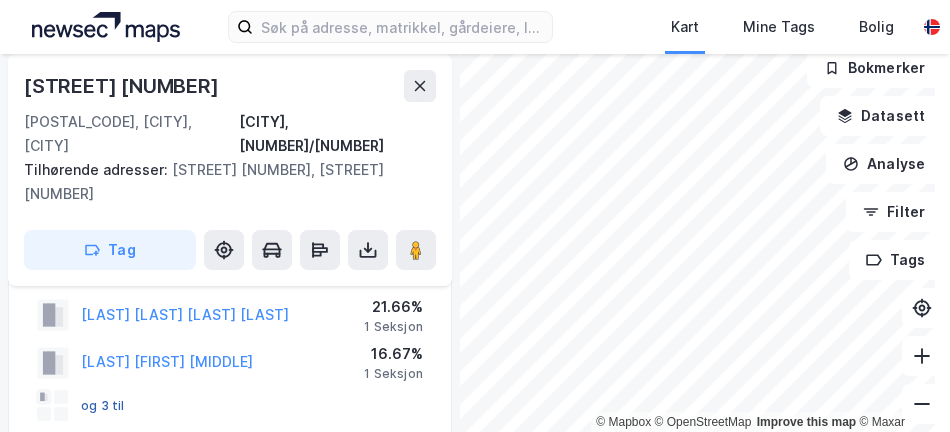 click on "og 3 til" at bounding box center [0, 0] 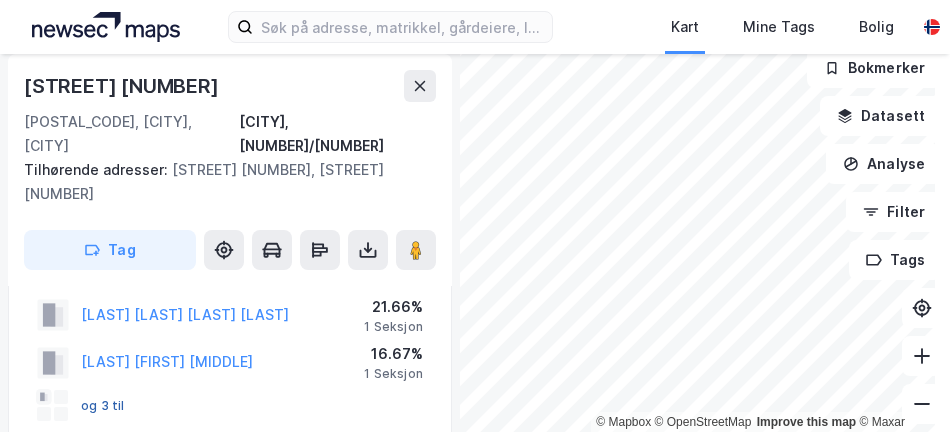 scroll, scrollTop: 251, scrollLeft: 0, axis: vertical 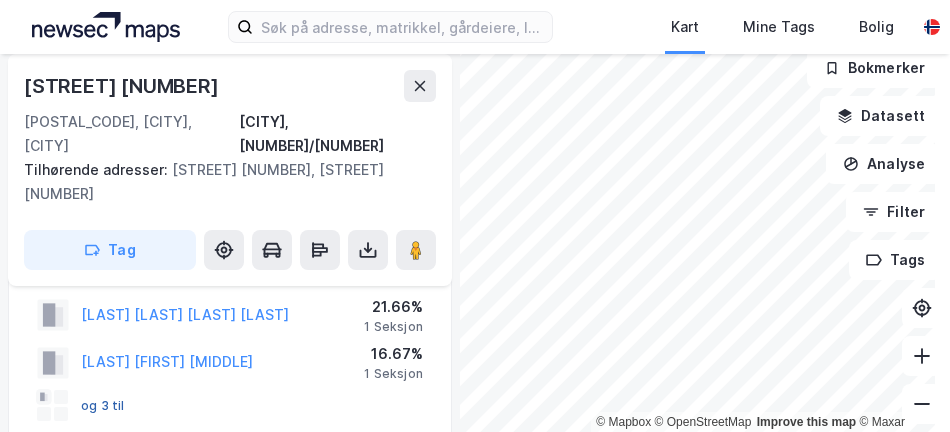 click on "og 3 til" at bounding box center [0, 0] 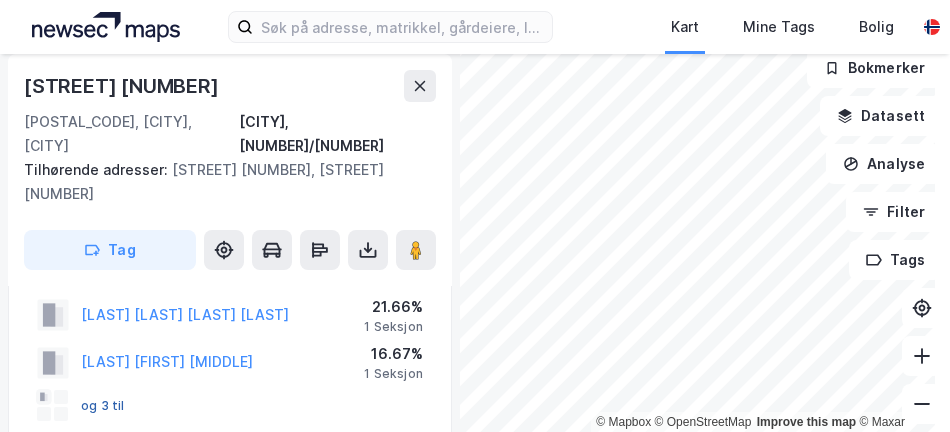 scroll, scrollTop: 251, scrollLeft: 0, axis: vertical 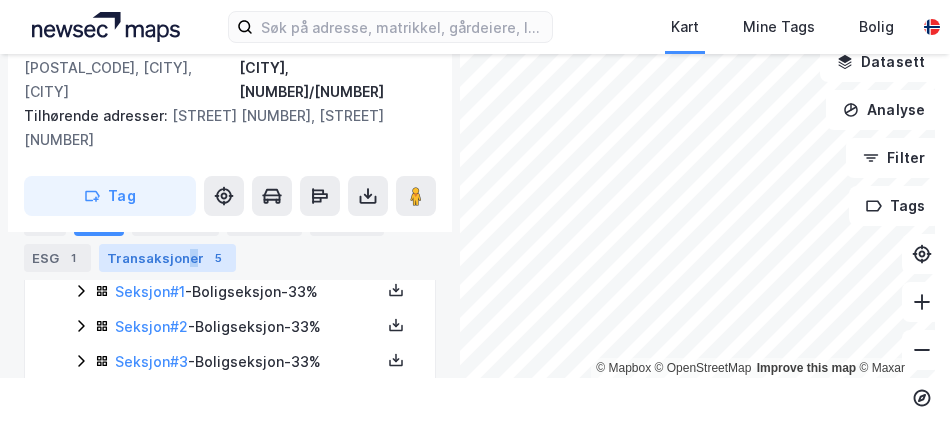 click on "Transaksjoner 5" at bounding box center [167, 258] 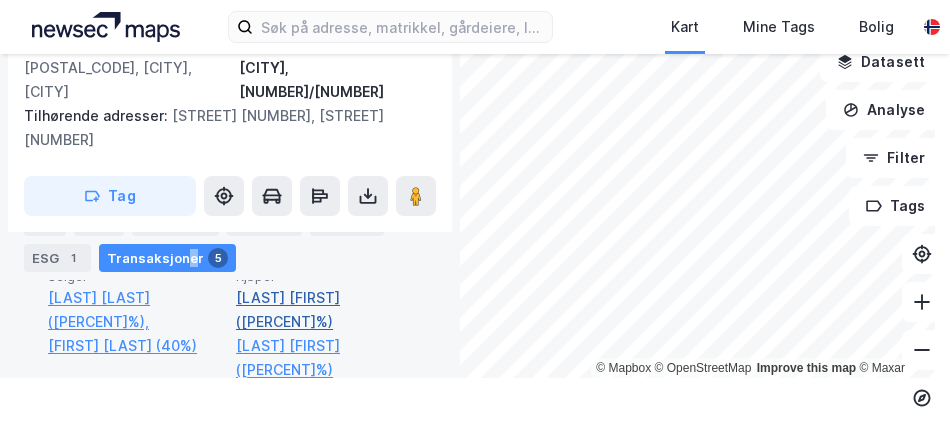 scroll, scrollTop: 758, scrollLeft: 0, axis: vertical 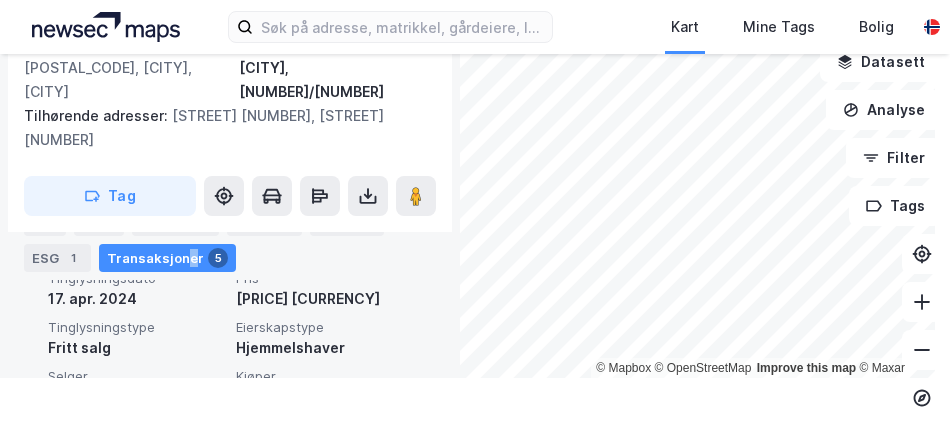 click on "[FIRST] [LAST] (40%)" at bounding box center [136, 446] 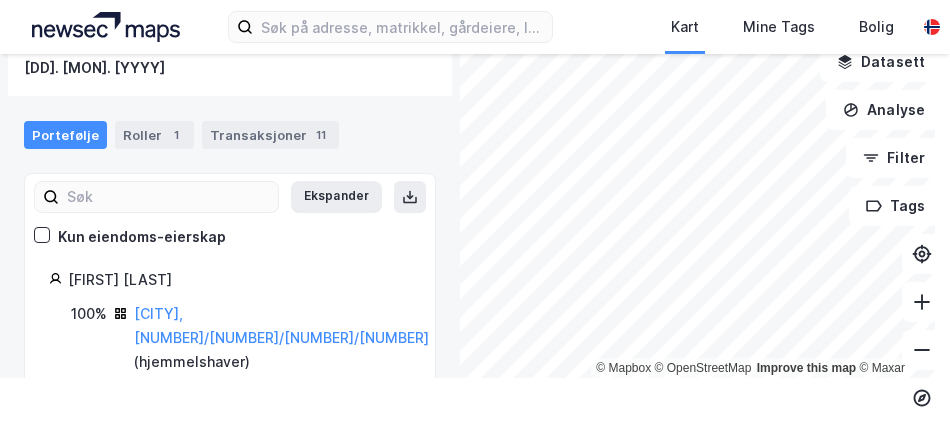 scroll, scrollTop: 200, scrollLeft: 0, axis: vertical 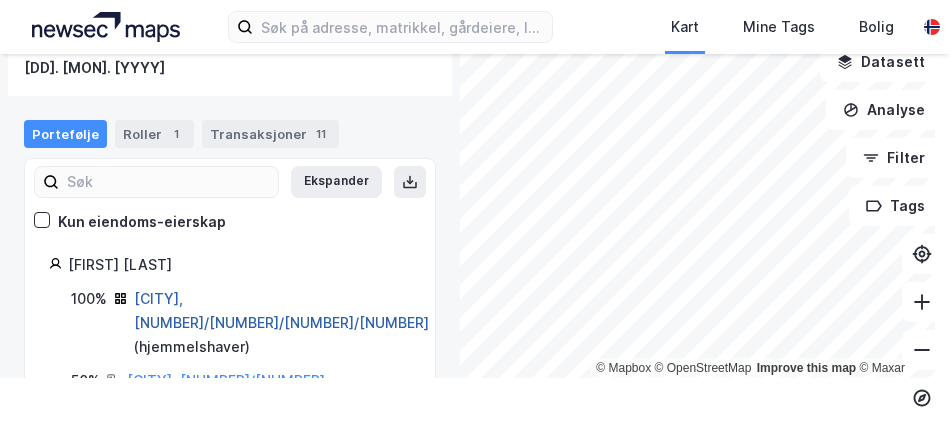 click on "[CITY], [NUMBER]/[NUMBER]/[NUMBER]/[NUMBER]" at bounding box center (281, 310) 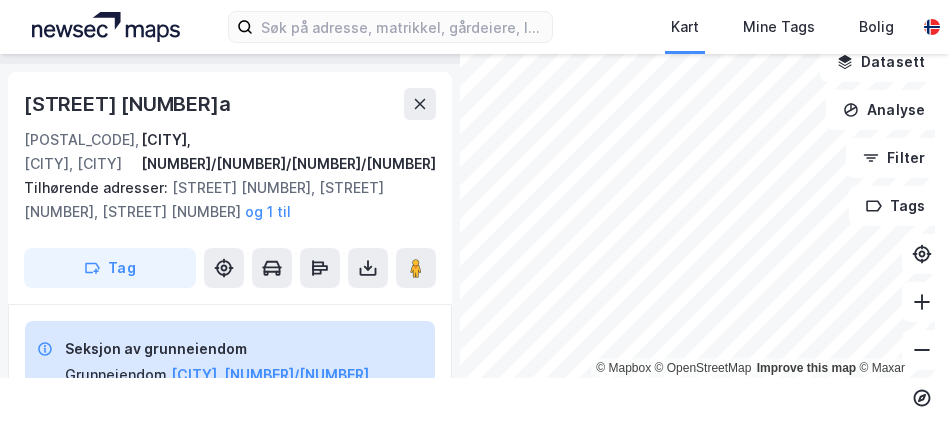 scroll, scrollTop: 758, scrollLeft: 0, axis: vertical 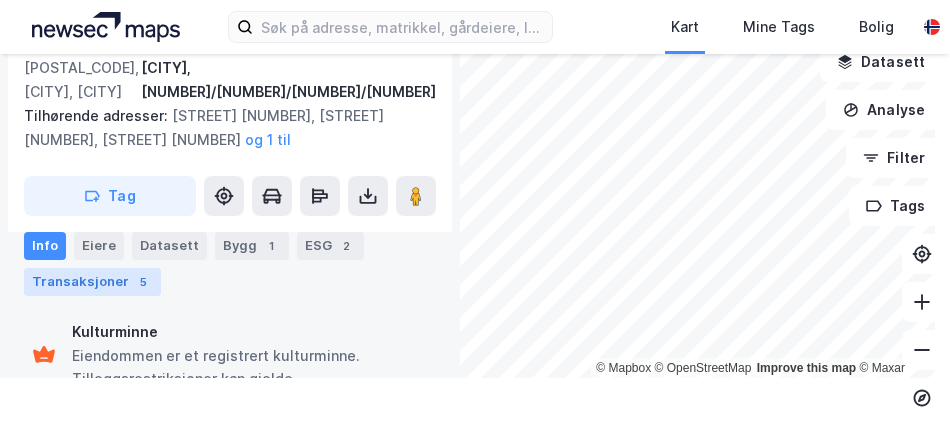 click on "5" at bounding box center (143, 282) 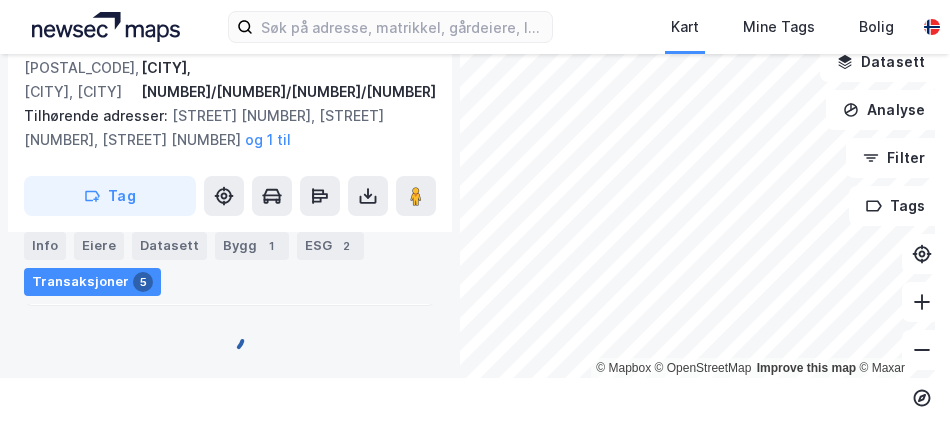 scroll, scrollTop: 601, scrollLeft: 0, axis: vertical 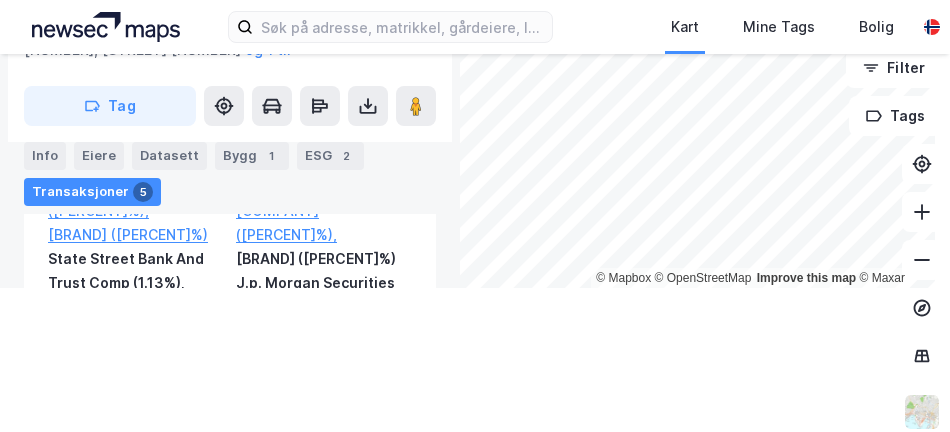 click at bounding box center (106, 27) 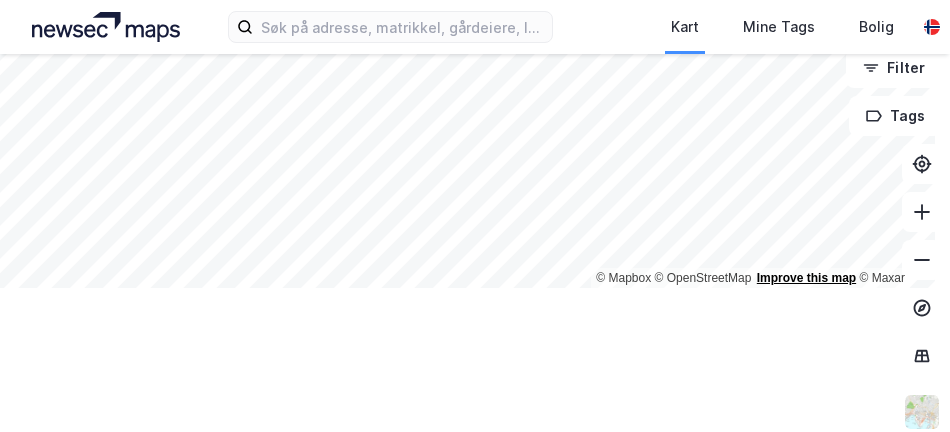 click on "Kart Mine Tags Bolig Max Carlstrøm-Refsum © Mapbox   © OpenStreetMap   Improve this map   © Maxar Bokmerker Datasett Analyse Filter Tags" at bounding box center (475, 216) 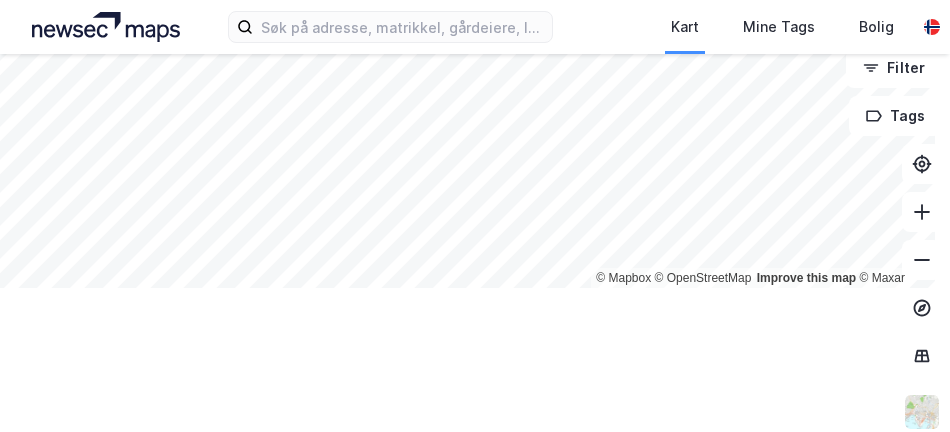 click on "Kart Mine Tags Bolig Max Carlstrøm-Refsum © Mapbox   © OpenStreetMap   Improve this map   © Maxar Bokmerker Datasett Analyse Filter Tags" at bounding box center (475, 216) 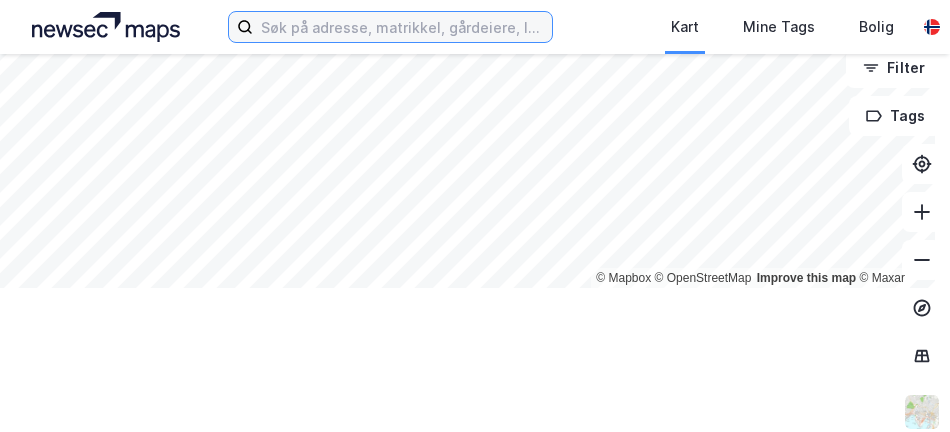 click at bounding box center (402, 27) 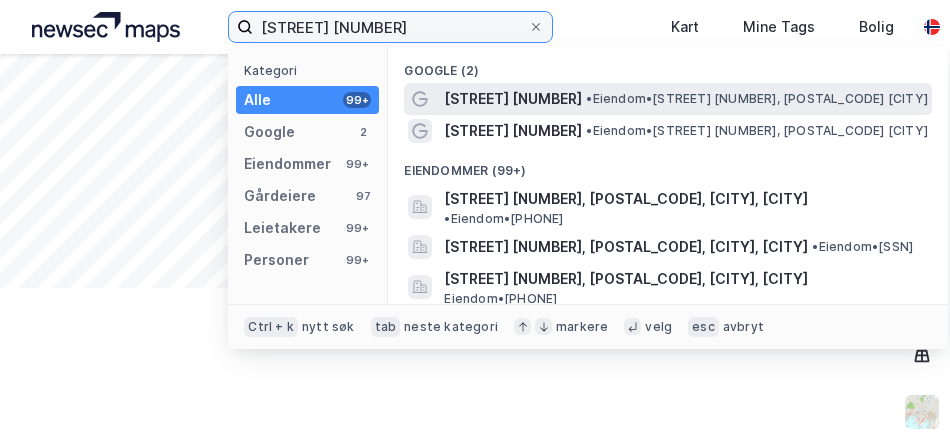 type on "[STREET] [NUMBER]" 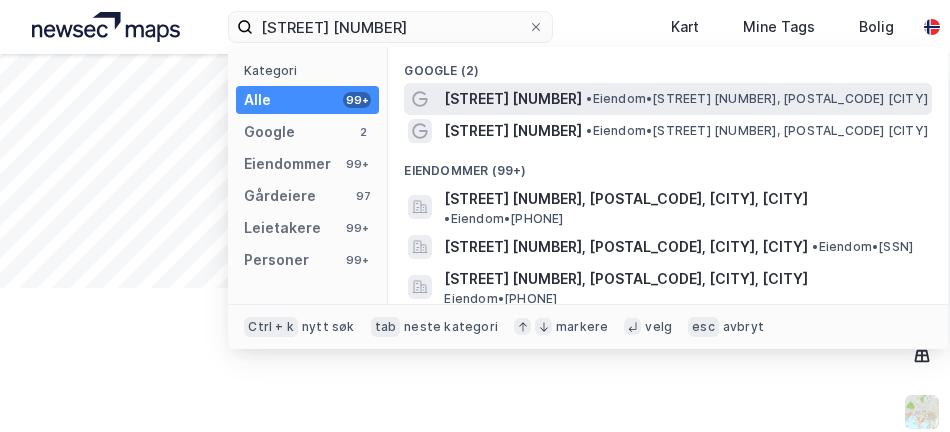 click on "[STREET] [NUMBER] &nbsp;•&nbsp; [GENERAL] &nbsp;•&nbsp; [STREET] [NUMBER], [POSTAL_CODE] [CITY]" at bounding box center (686, 99) 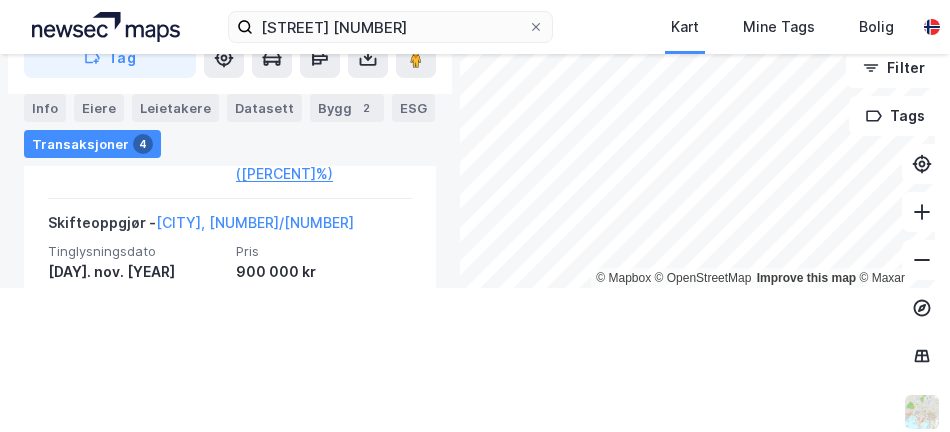 scroll, scrollTop: 470, scrollLeft: 0, axis: vertical 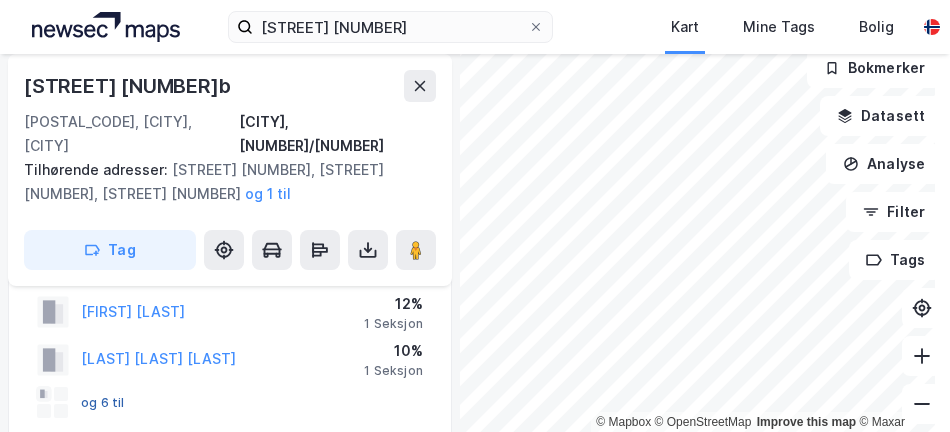 click on "og 6 til" at bounding box center (0, 0) 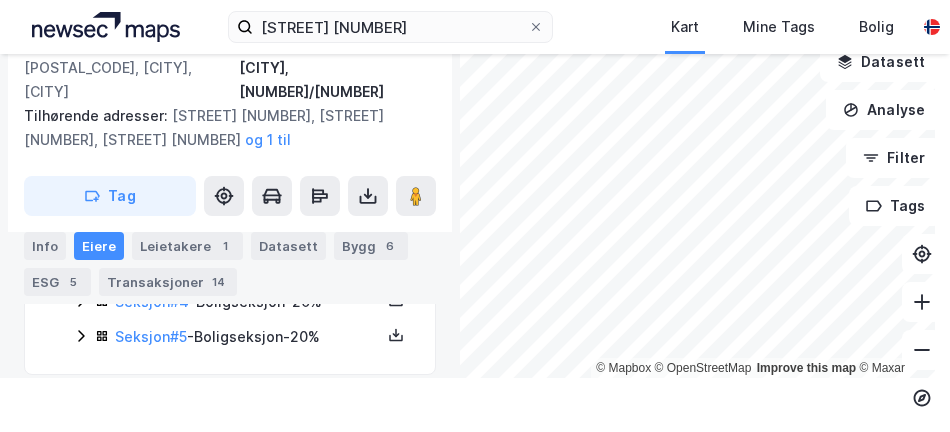 scroll, scrollTop: 545, scrollLeft: 0, axis: vertical 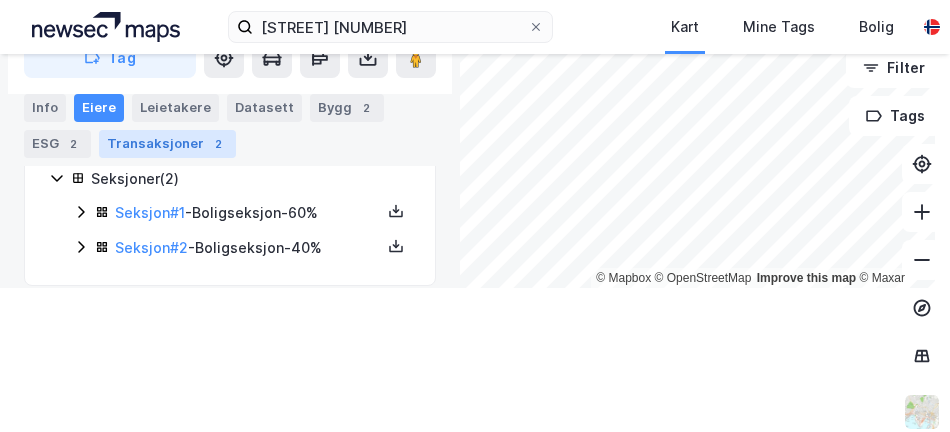 click on "2" at bounding box center [218, 144] 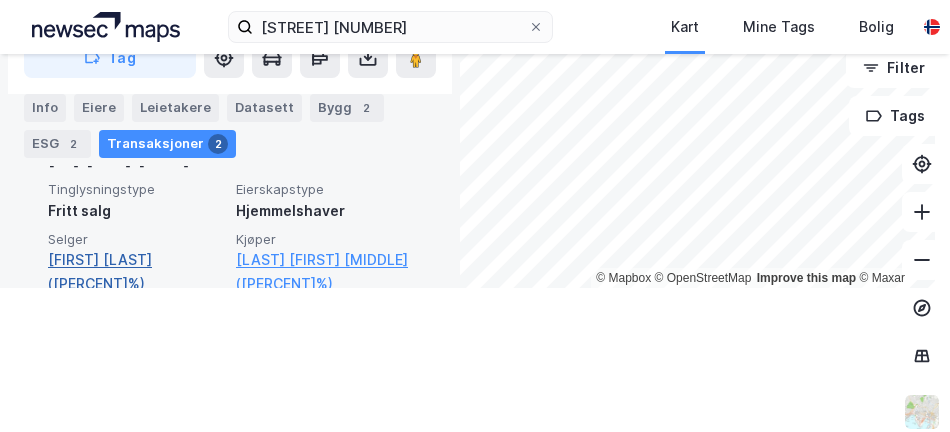click on "[FIRST] [LAST] ([PERCENT]%)" at bounding box center [136, 272] 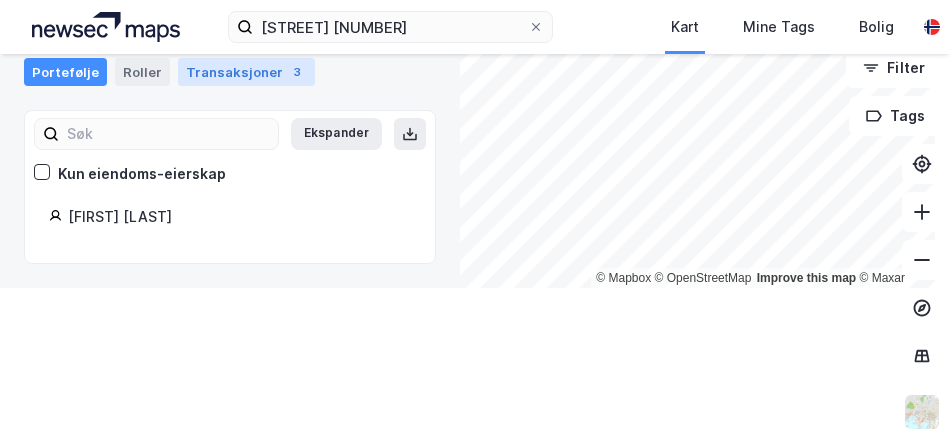 click on "Transaksjoner 3" at bounding box center [246, 72] 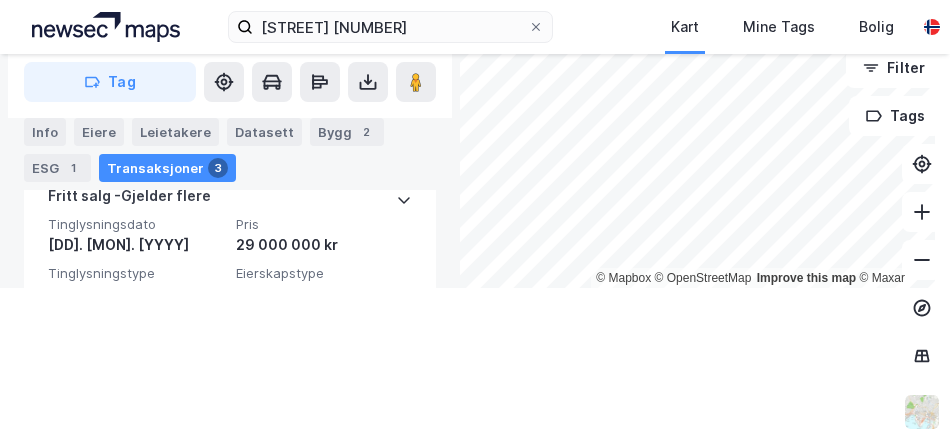 scroll, scrollTop: 656, scrollLeft: 0, axis: vertical 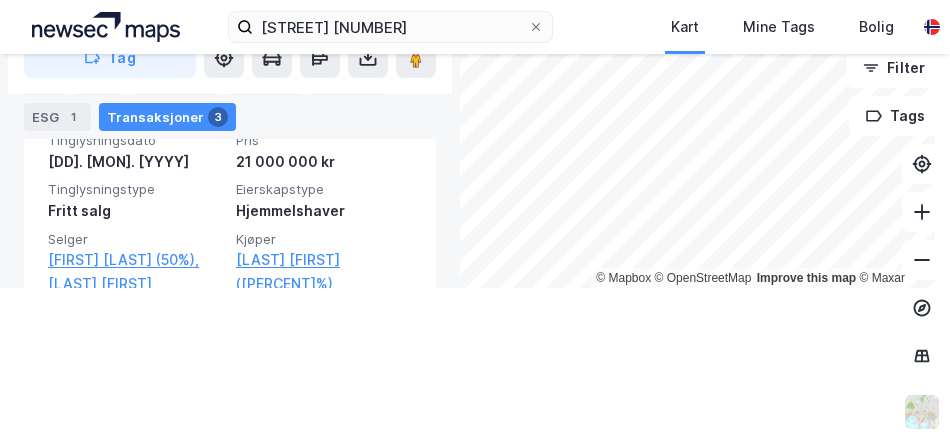 click on "© Mapbox   © OpenStreetMap   Improve this map   © Maxar" at bounding box center (475, 99) 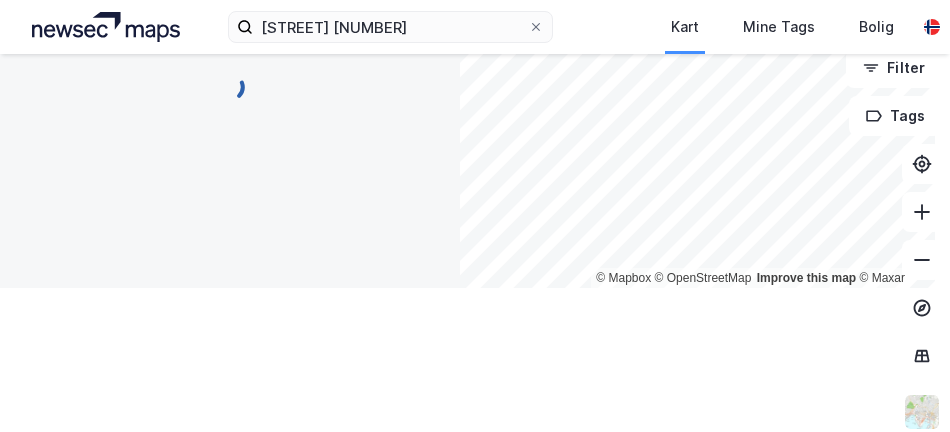 scroll, scrollTop: 391, scrollLeft: 0, axis: vertical 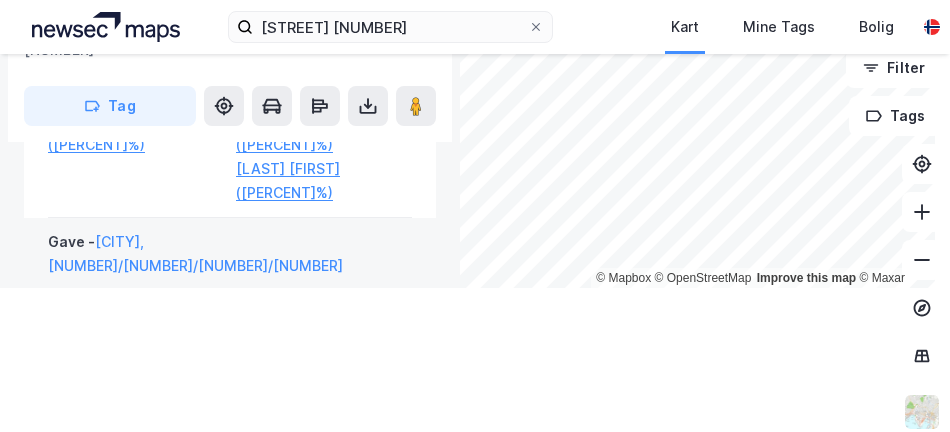 click on "[LAST] [FIRST] ([PERCENT]%)" at bounding box center [324, 426] 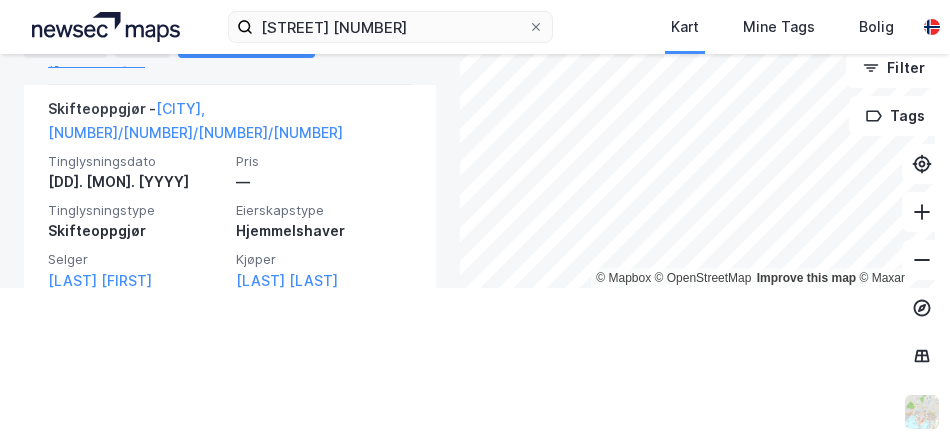 scroll, scrollTop: 800, scrollLeft: 0, axis: vertical 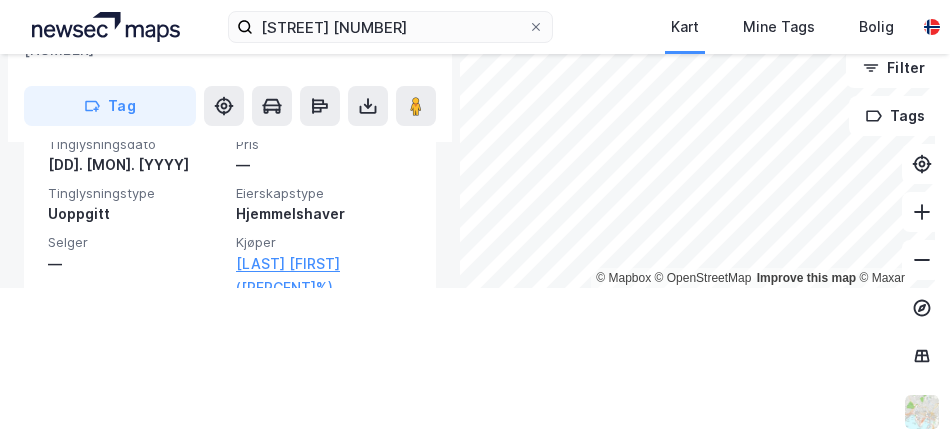 click on "© Mapbox   © OpenStreetMap   Improve this map   © Maxar [STREET] [NUMBER] [POSTAL_CODE], [CITY], [STATE] [STATE] [NUMBER]/[NUMBER] Tilhørende adresser:   [STREET] [NUMBER],  [STREET] [NUMBER] Tag Hjemmelshaver [LAST] [LAST] [LAST] [PERCENT]% 1 Seksjon [LAST] [LAST] [LAST] [PERCENT]% 1 Seksjon [LAST] [LAST] [LAST] [PERCENT]% 1 Seksjon og 3 til Info Eiere Leietakere Datasett Bygg 3 ESG 1 Transaksjoner 5 Pris Dato Transaksjonstype Tinglysninger Aksjetransaksjon Transaksjoner (5) Fritt salg -  Gjelder flere Tinglysningsdato 27. mai 2010 Pris 7 300 000 kr Tinglysningstype Fritt salg Eierskapstype Hjemmelshaver Selger [LAST] [LAST] [LAST] [PERCENT]% Kjøper [LAST] [LAST] ([PERCENT]%),  [LAST] [LAST] ([PERCENT]%) Uoppgitt -  [CITY], [NUMBER]/[NUMBER] Tinglysningsdato 25. feb. 1976 Pris — Tinglysningstype Uoppgitt Eierskapstype Hjemmelshaver Selger — Kjøper [LAST] [LAST] [LAST] [PERCENT]% Bokmerker Datasett Analyse Filter Tags" at bounding box center (475, 99) 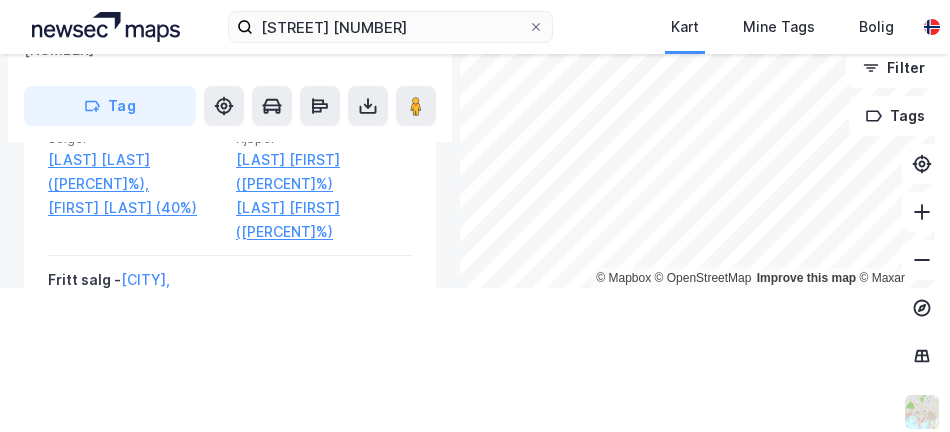 scroll, scrollTop: 930, scrollLeft: 0, axis: vertical 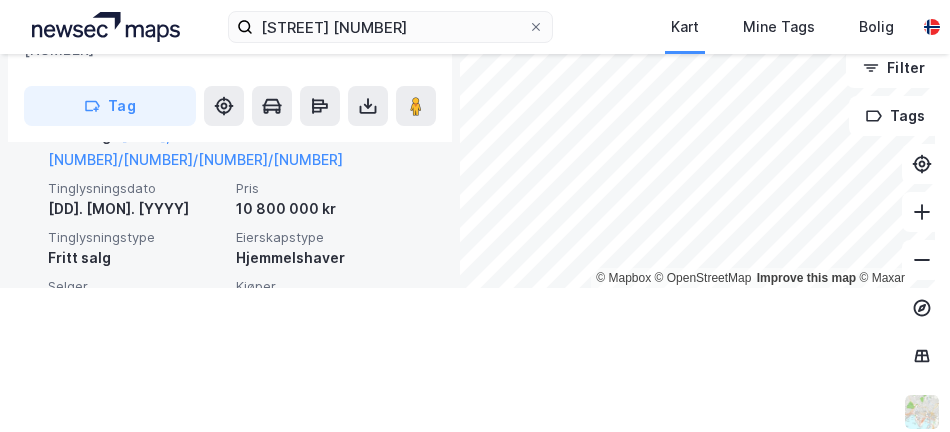 click on "[FIRST] [LAST] (100%)" at bounding box center (324, 308) 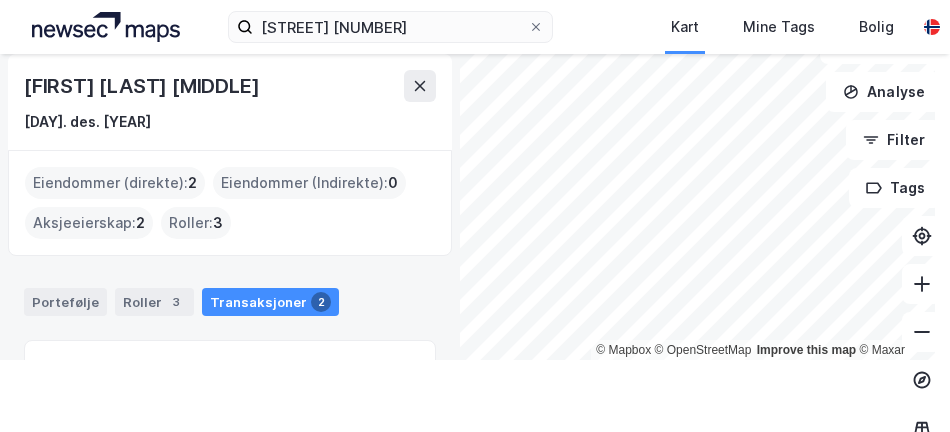 scroll, scrollTop: 0, scrollLeft: 0, axis: both 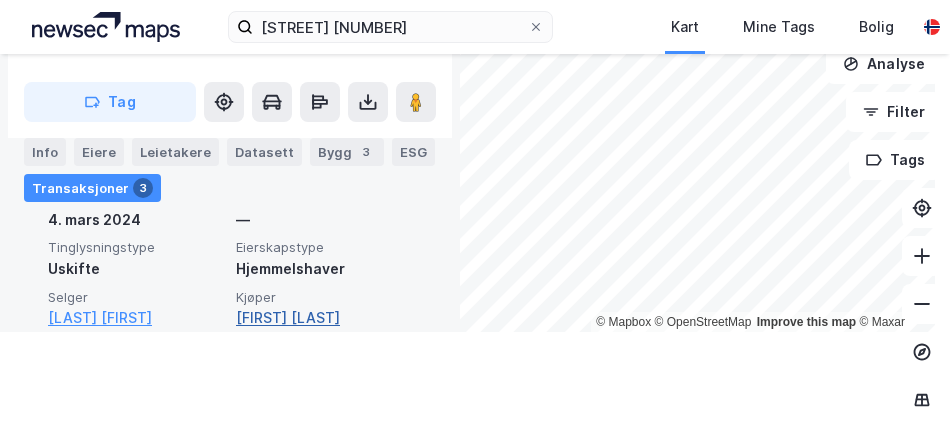 click on "[FIRST] [LAST] ([PERCENT]%)" at bounding box center [324, 330] 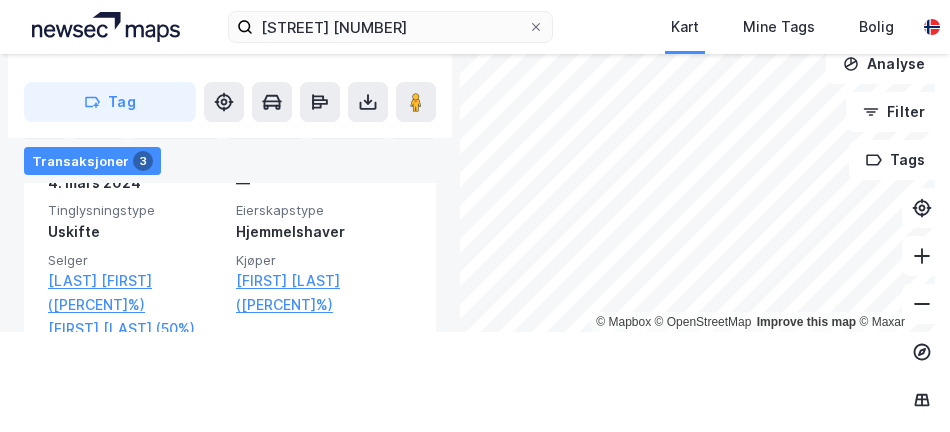 scroll, scrollTop: 591, scrollLeft: 0, axis: vertical 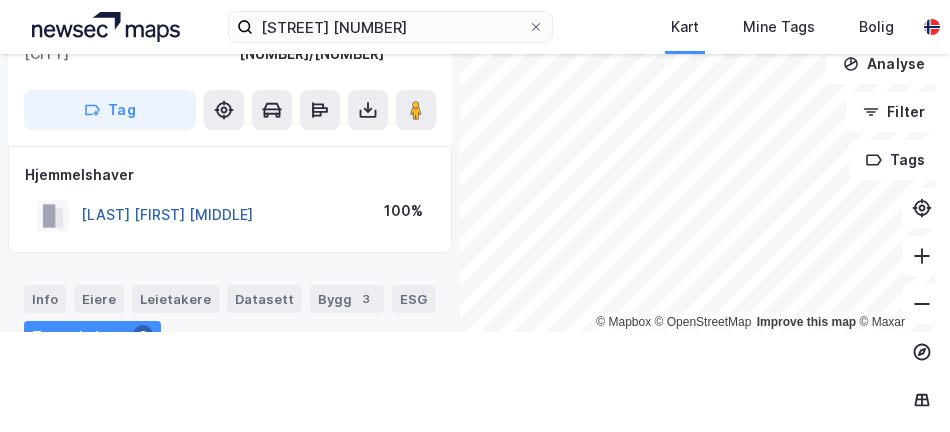 click on "[LAST] [FIRST] [MIDDLE]" at bounding box center [0, 0] 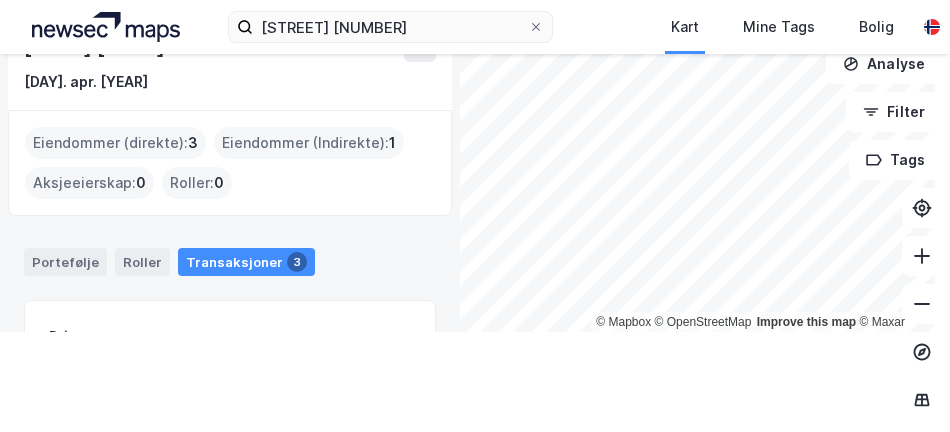 scroll, scrollTop: 0, scrollLeft: 0, axis: both 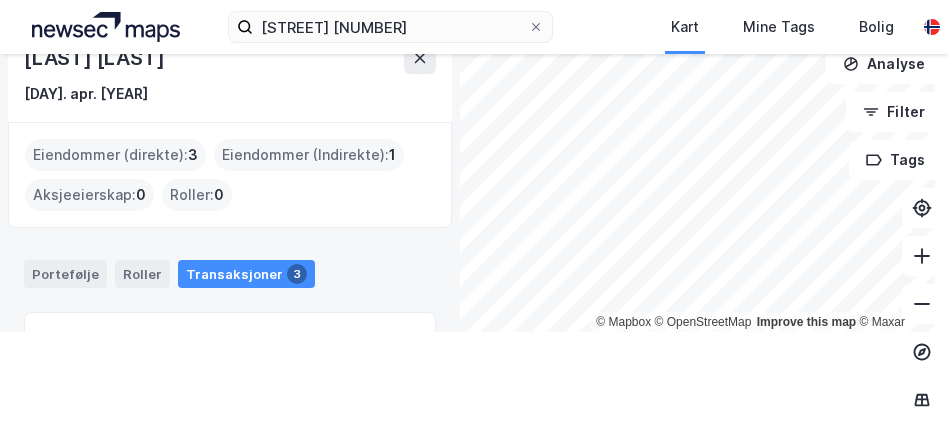 click on "Eiendommer (direkte) :  3" at bounding box center [115, 155] 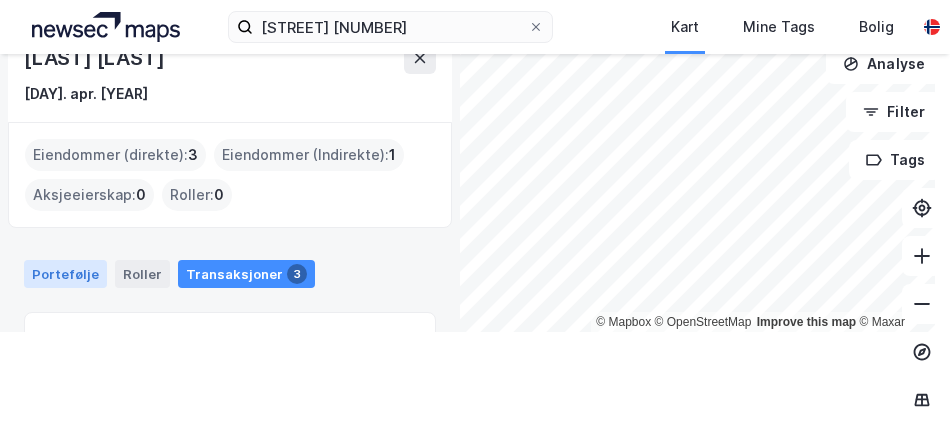 click on "Portefølje" at bounding box center (65, 274) 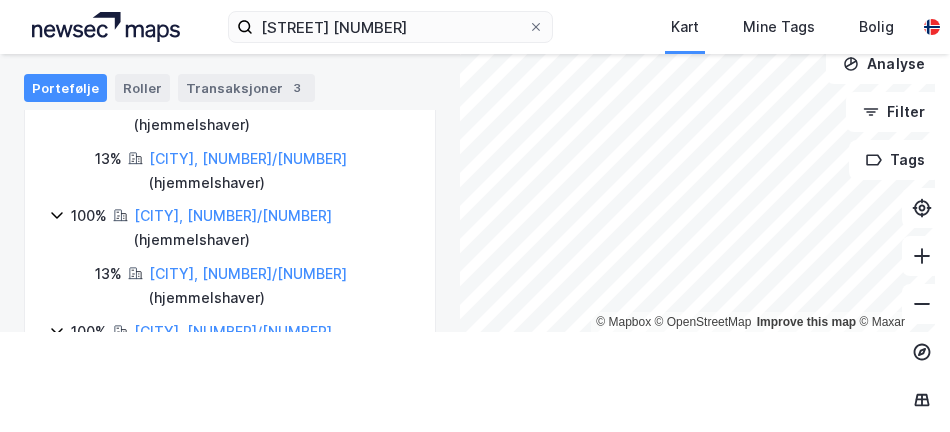 scroll, scrollTop: 252, scrollLeft: 0, axis: vertical 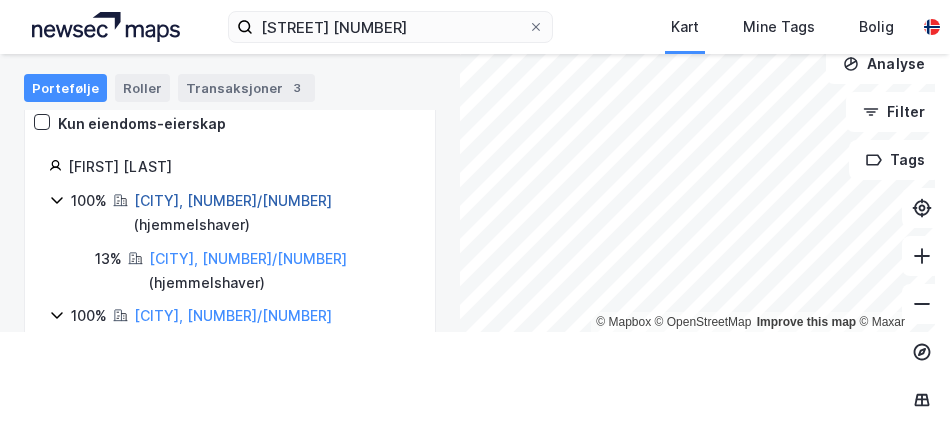 click on "[CITY], [NUMBER]/[NUMBER]" at bounding box center (233, 200) 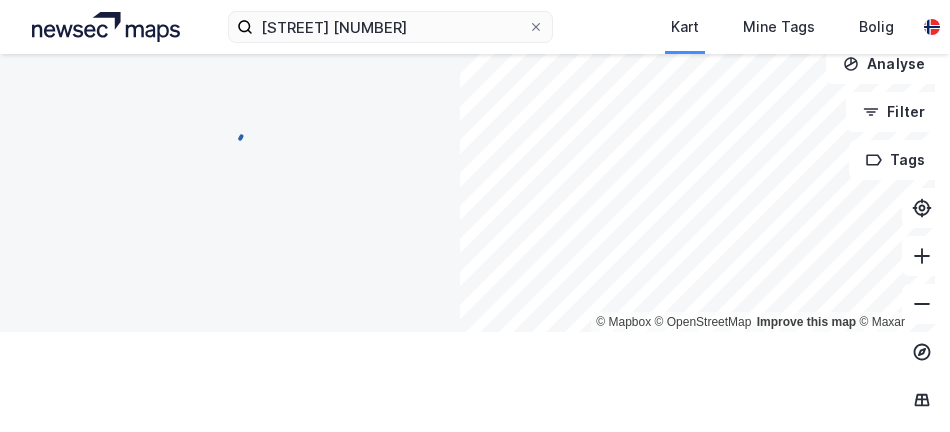 scroll, scrollTop: 3, scrollLeft: 0, axis: vertical 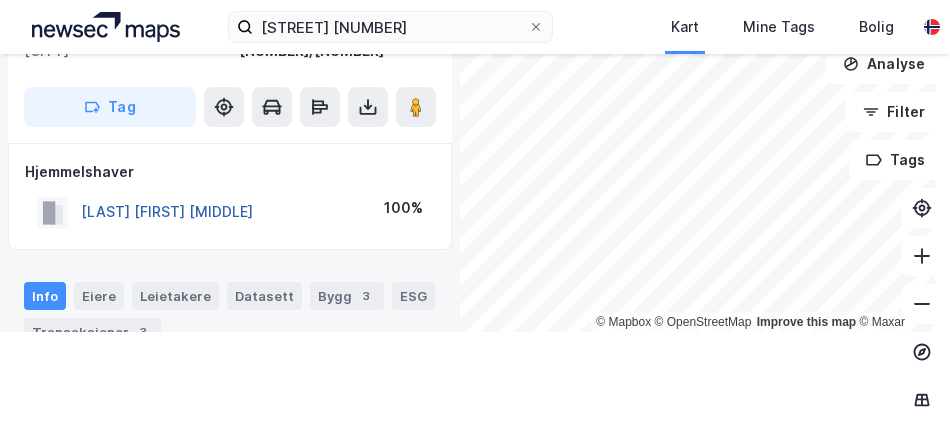 click on "[LAST] [FIRST] [MIDDLE]" at bounding box center (0, 0) 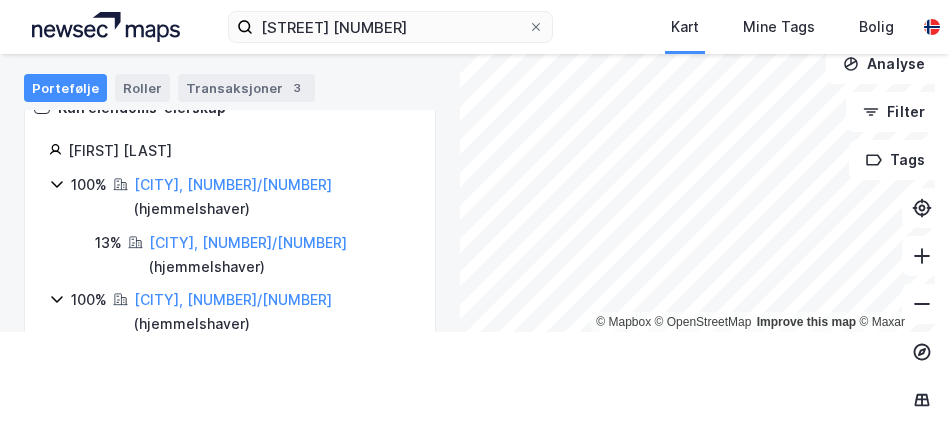 scroll, scrollTop: 352, scrollLeft: 0, axis: vertical 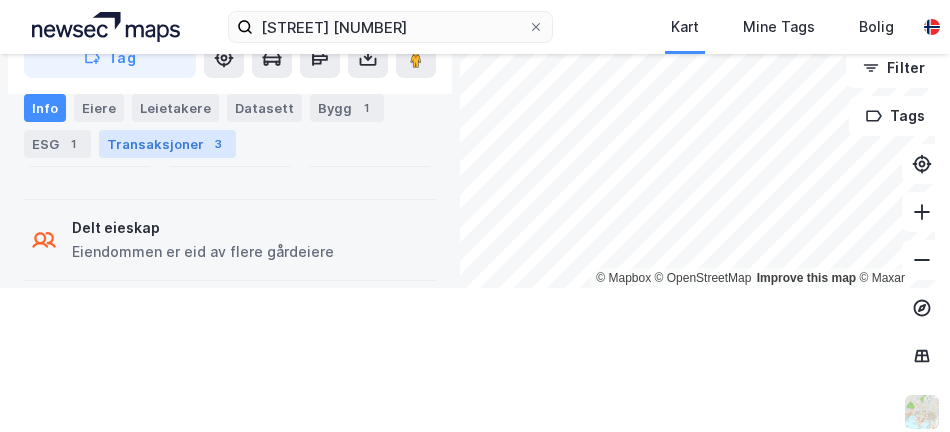 click on "Transaksjoner 3" at bounding box center [167, 144] 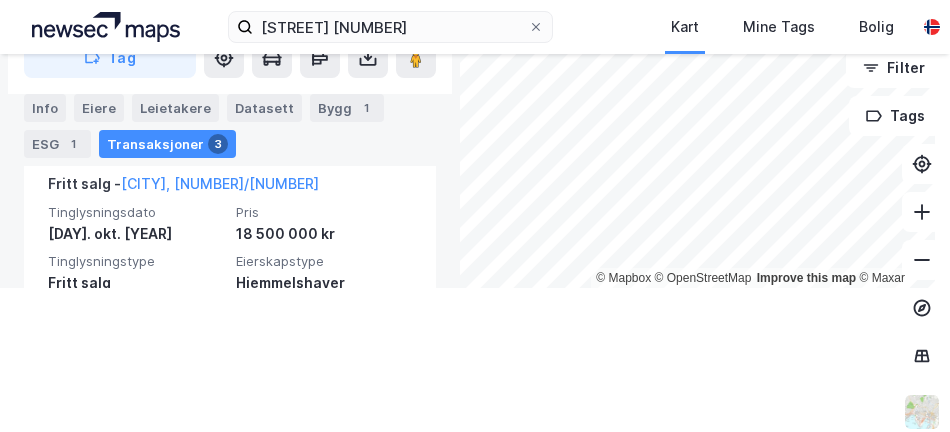 scroll, scrollTop: 575, scrollLeft: 0, axis: vertical 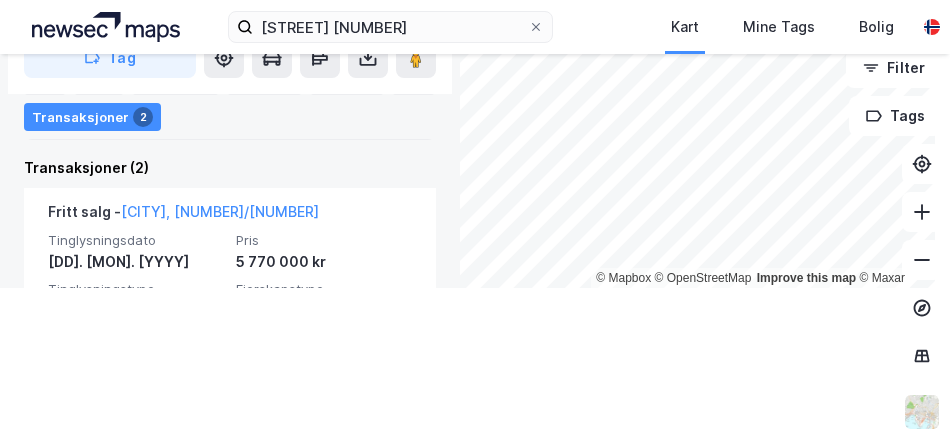 click on "© Mapbox   © OpenStreetMap   Improve this map   © Maxar [STREET] [NUMBER] [POSTAL_CODE], [CITY], [STATE] [STATE] [NUMBER]/[NUMBER] Tag Hjemmelshaver [LAST] [LAST] [LAST] [PERCENT]% [LAST] [LAST] [PERCENT]% Info Eiere Leietakere Datasett Bygg 1 ESG Transaksjoner 2 Pris Dato Transaksjonstype Tinglysninger Aksjetransaksjon Transaksjoner (2) Fritt salg -  [CITY], [NUMBER]/[NUMBER] Tinglysningsdato 25. nov. 2009 Pris 5 770 000 kr Tinglysningstype Fritt salg Eierskapstype Hjemmelshaver Selger [LAST] [LAST] ([PERCENT]%),  [LAST] [LAST] ([PERCENT]%) Kjøper [LAST] [LAST] ([PERCENT]%),  [LAST] [LAST] ([PERCENT]%) Uoppgitt -  Gjelder flere Tinglysningsdato 12. okt. 1986 Pris 2 000 000 kr Tinglysningstype Uoppgitt Eierskapstype Hjemmelshaver Selger — Kjøper [LAST] [LAST] ([PERCENT]%),  [LAST] [LAST] ([PERCENT]%) Bokmerker Datasett Analyse Filter Tags" at bounding box center [475, 99] 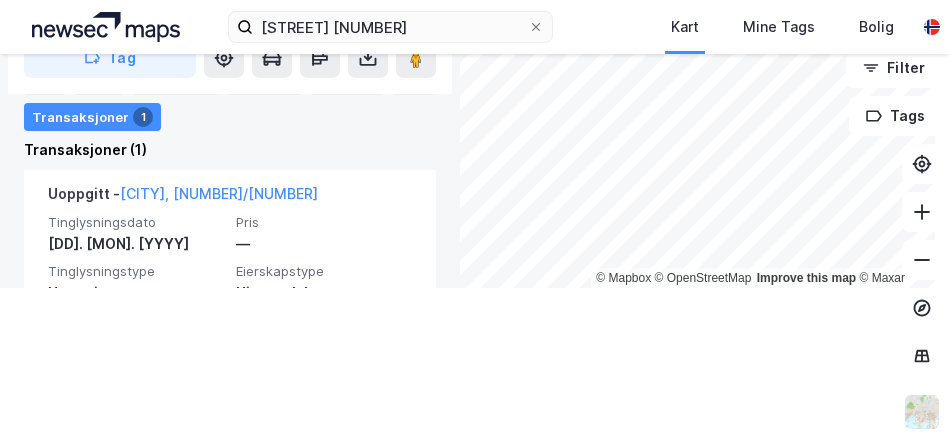 scroll, scrollTop: 487, scrollLeft: 0, axis: vertical 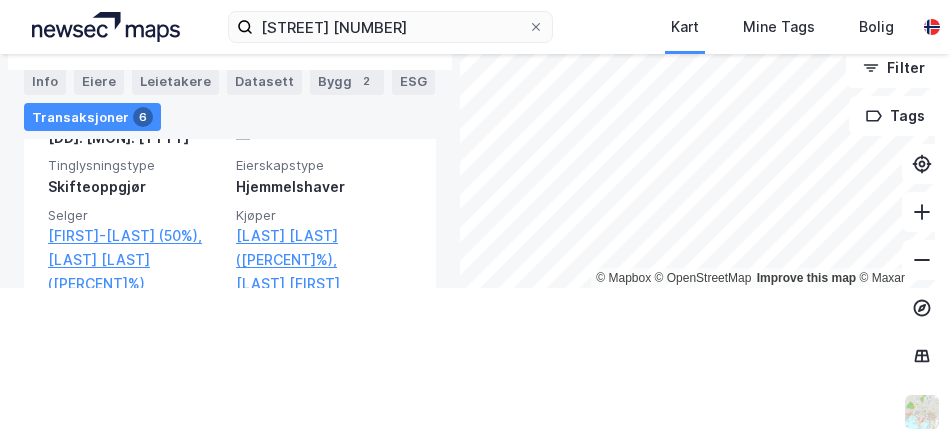 click on "© Mapbox   © OpenStreetMap   Improve this map   © Maxar" at bounding box center (475, 99) 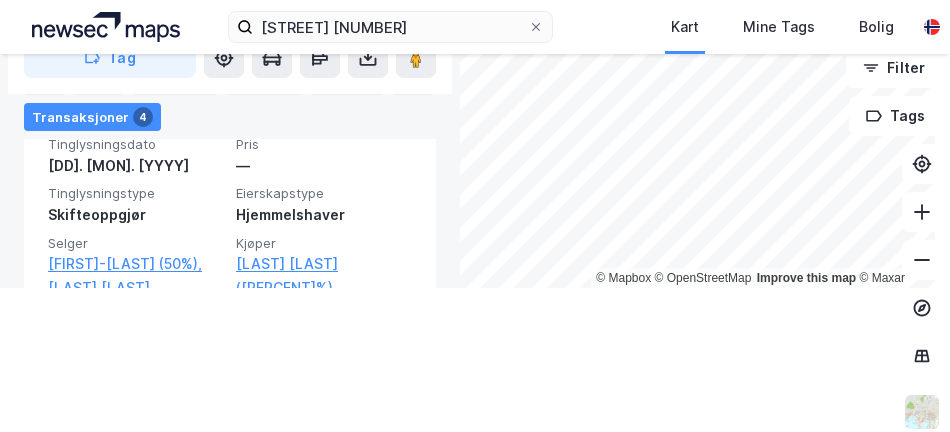 scroll, scrollTop: 932, scrollLeft: 0, axis: vertical 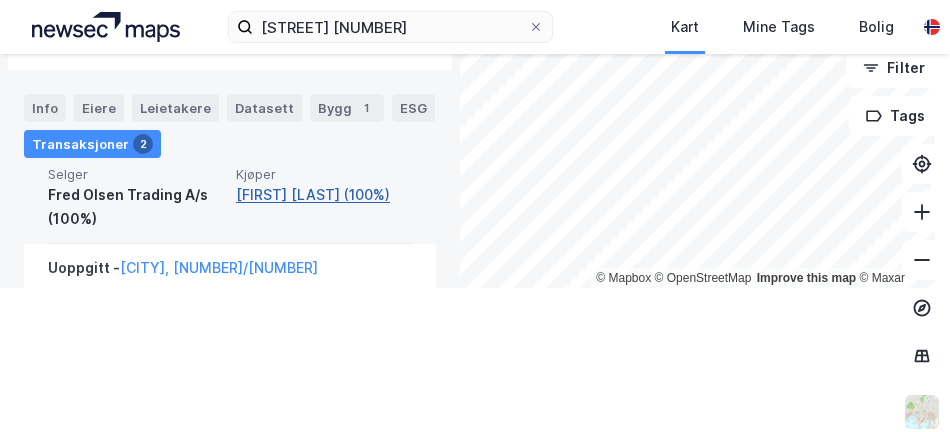 click on "[FIRST] [LAST] (100%)" at bounding box center [324, 195] 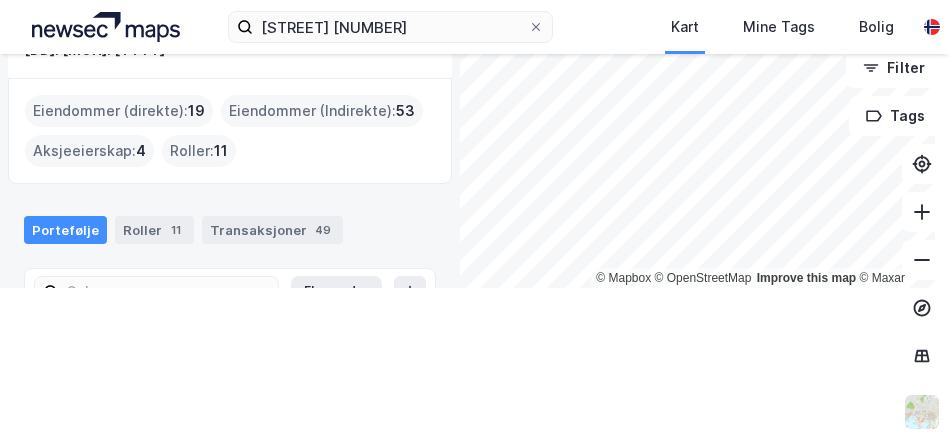 scroll, scrollTop: 0, scrollLeft: 0, axis: both 